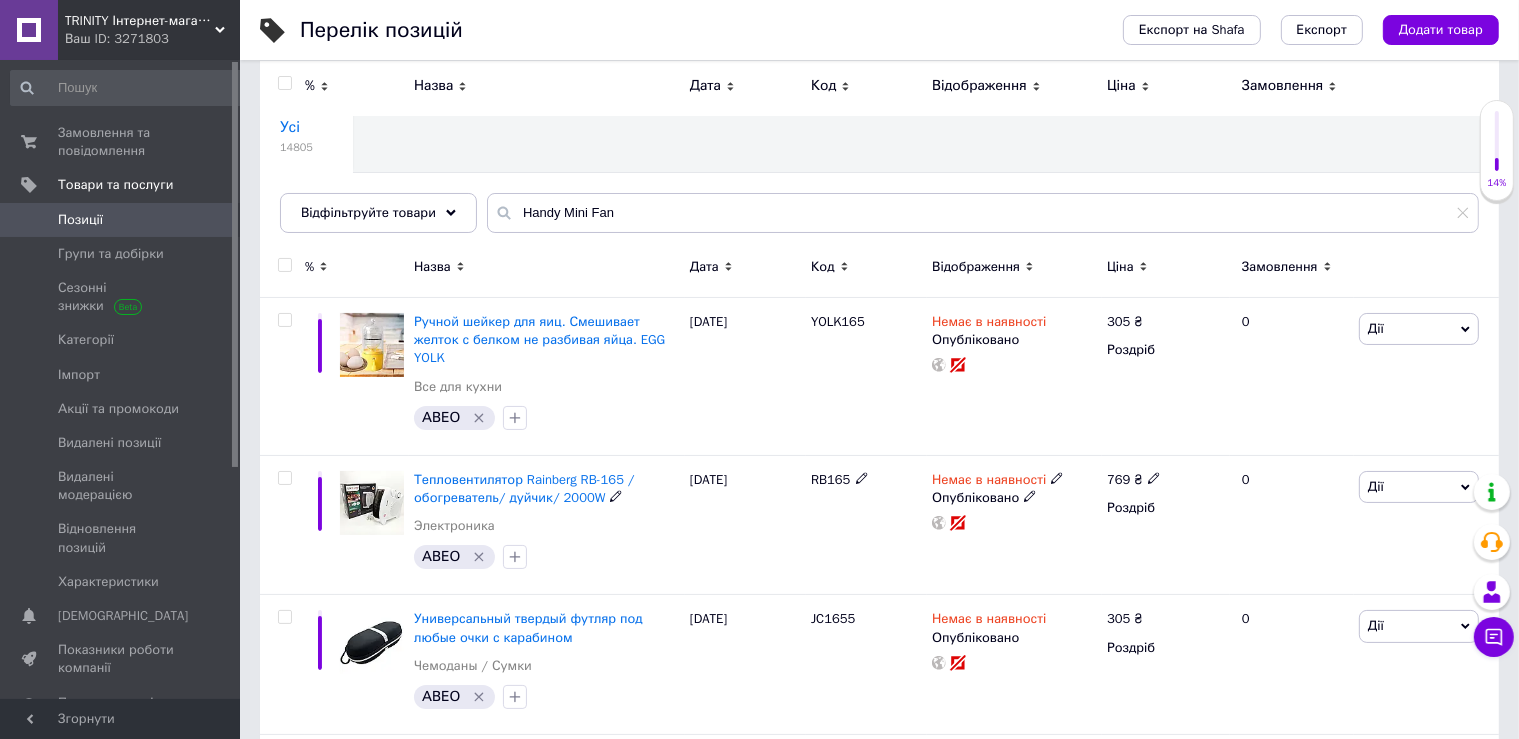 scroll, scrollTop: 0, scrollLeft: 0, axis: both 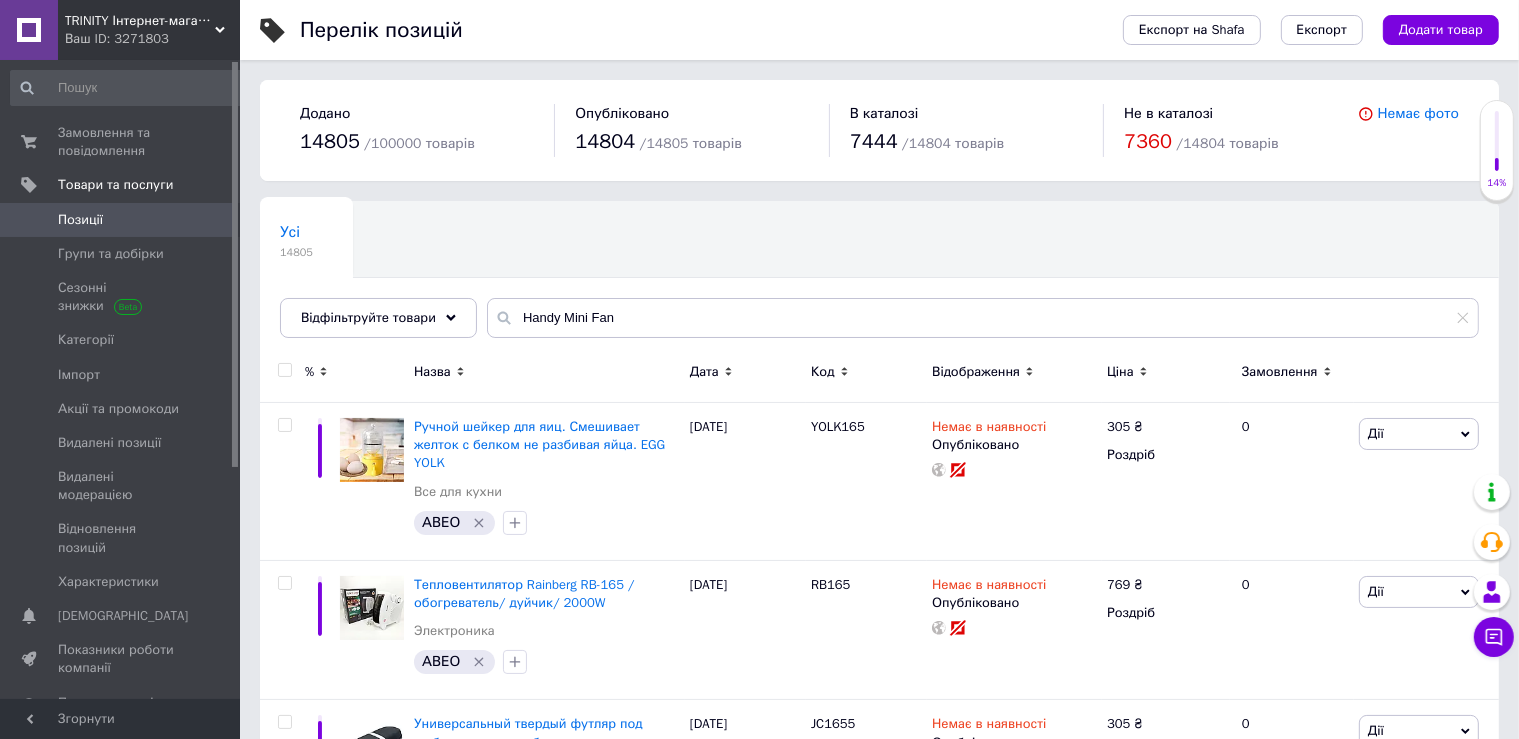 click on "Handy Mini Fan" at bounding box center (983, 318) 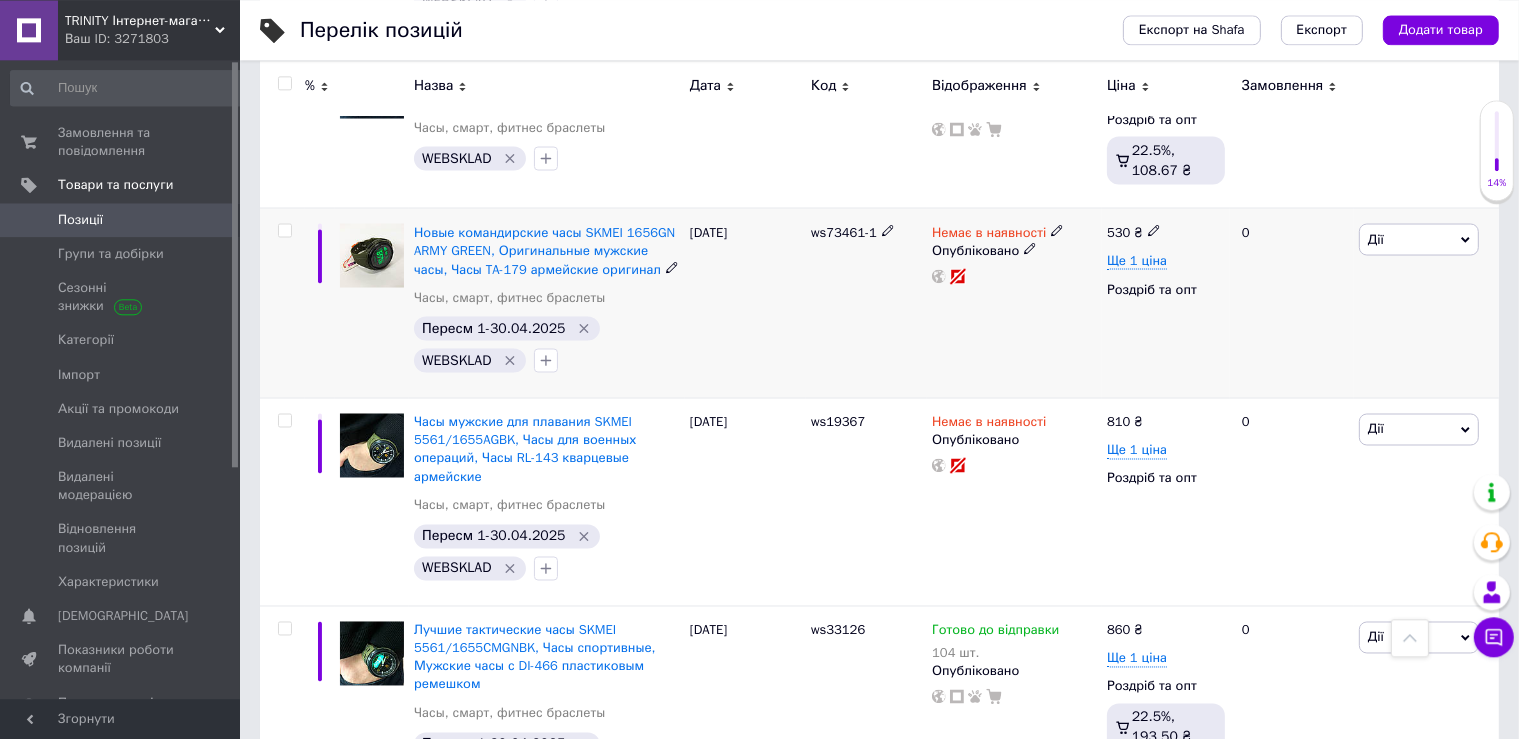 scroll, scrollTop: 3718, scrollLeft: 0, axis: vertical 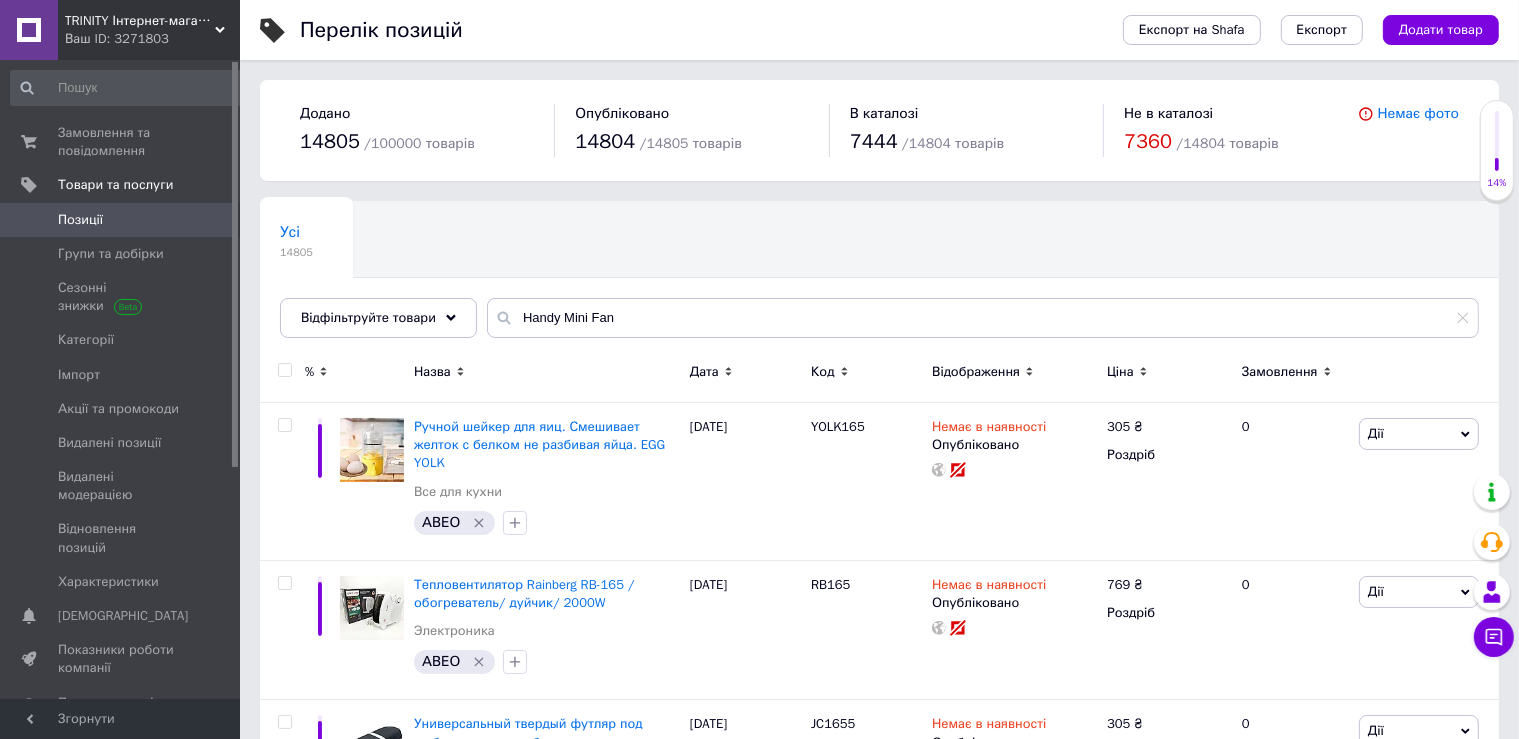 click on "Handy Mini Fan" at bounding box center (983, 318) 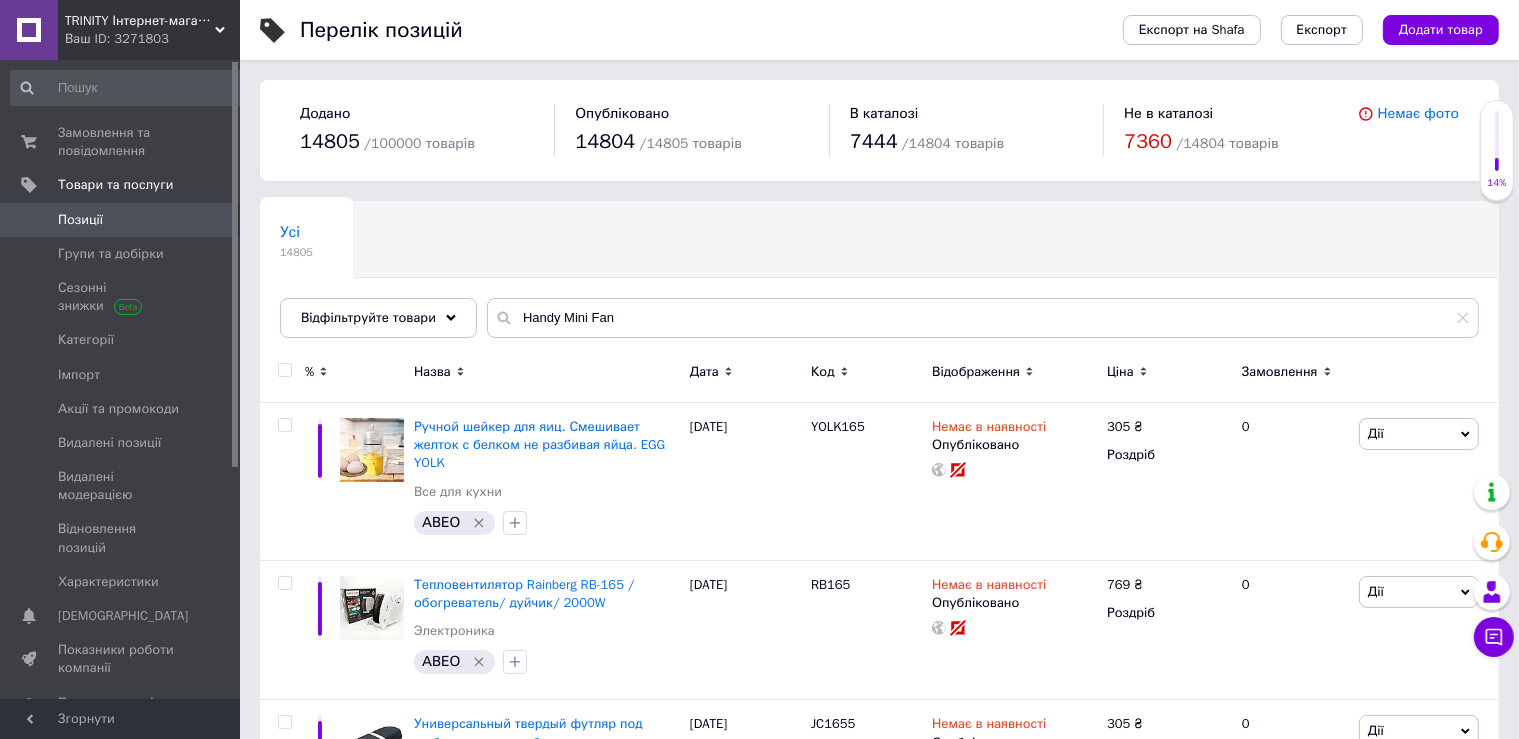 drag, startPoint x: 558, startPoint y: 320, endPoint x: 445, endPoint y: 336, distance: 114.12712 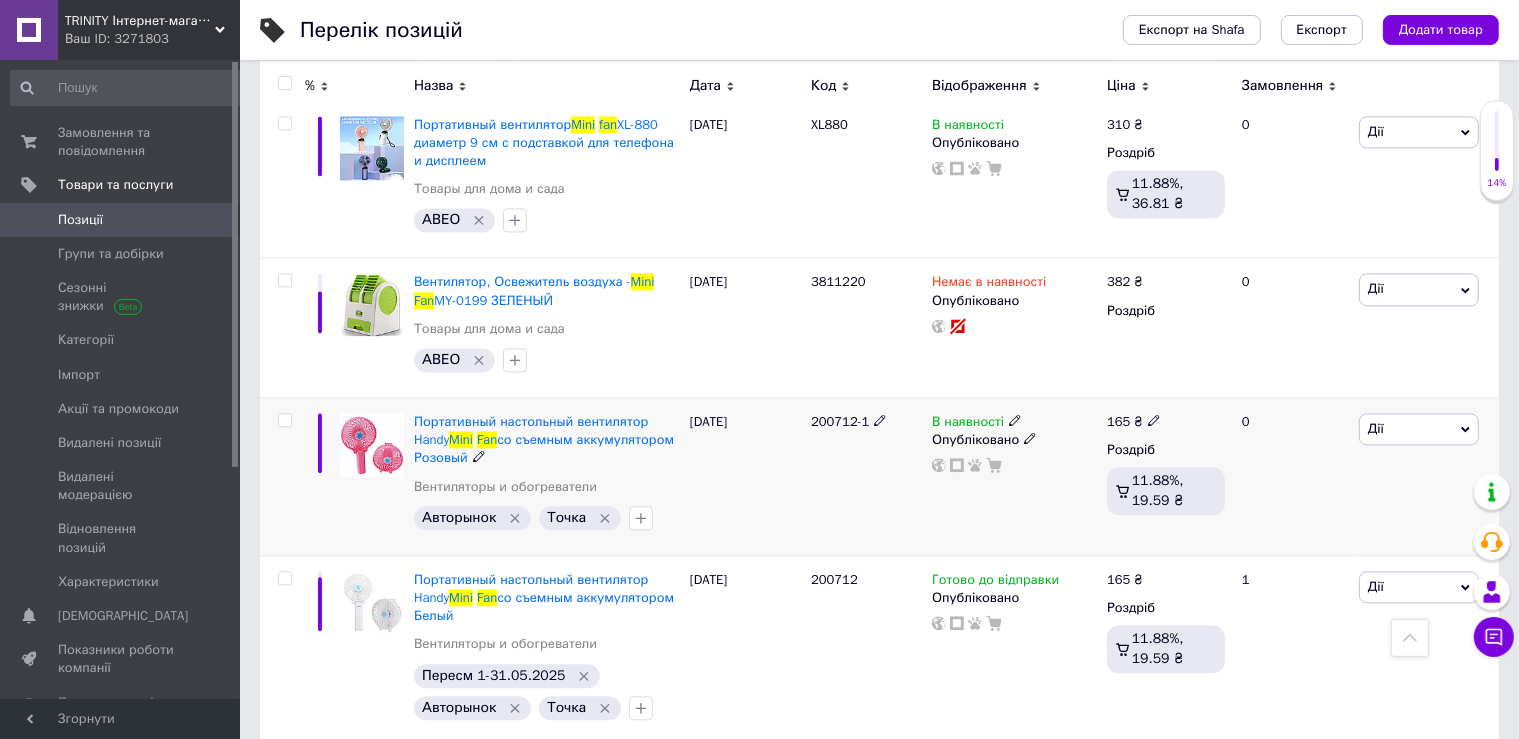 scroll, scrollTop: 4347, scrollLeft: 0, axis: vertical 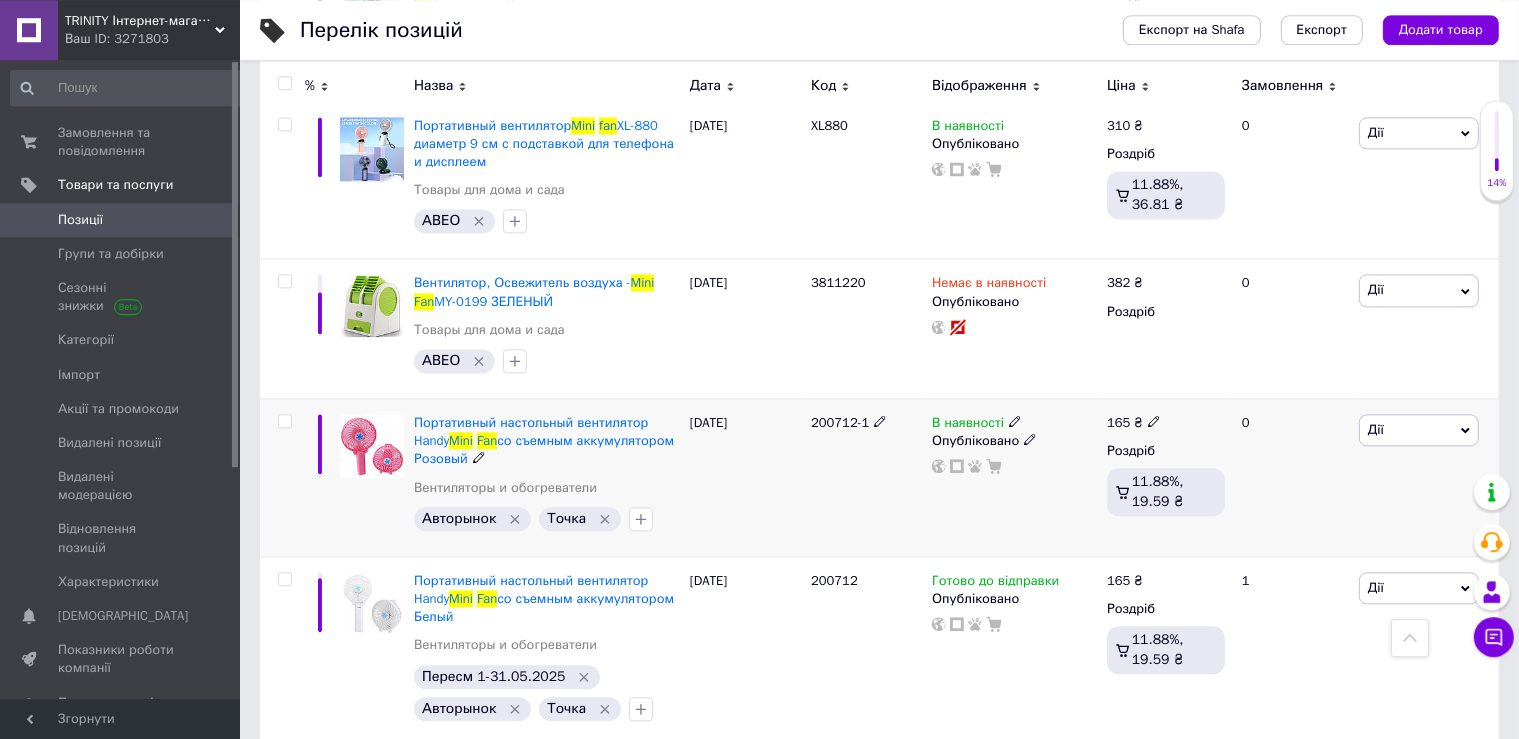 drag, startPoint x: 410, startPoint y: 380, endPoint x: 479, endPoint y: 392, distance: 70.035706 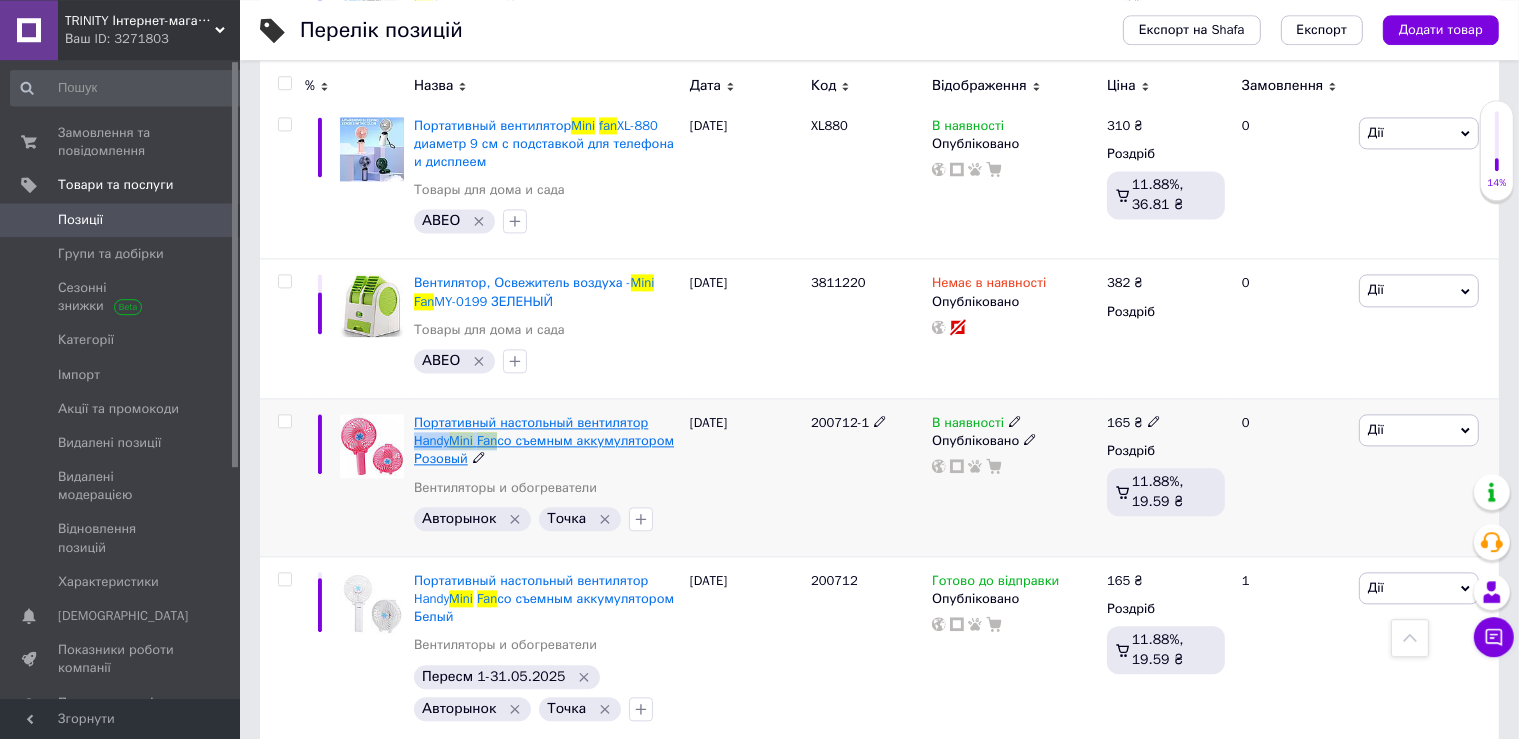 drag, startPoint x: 414, startPoint y: 379, endPoint x: 504, endPoint y: 379, distance: 90 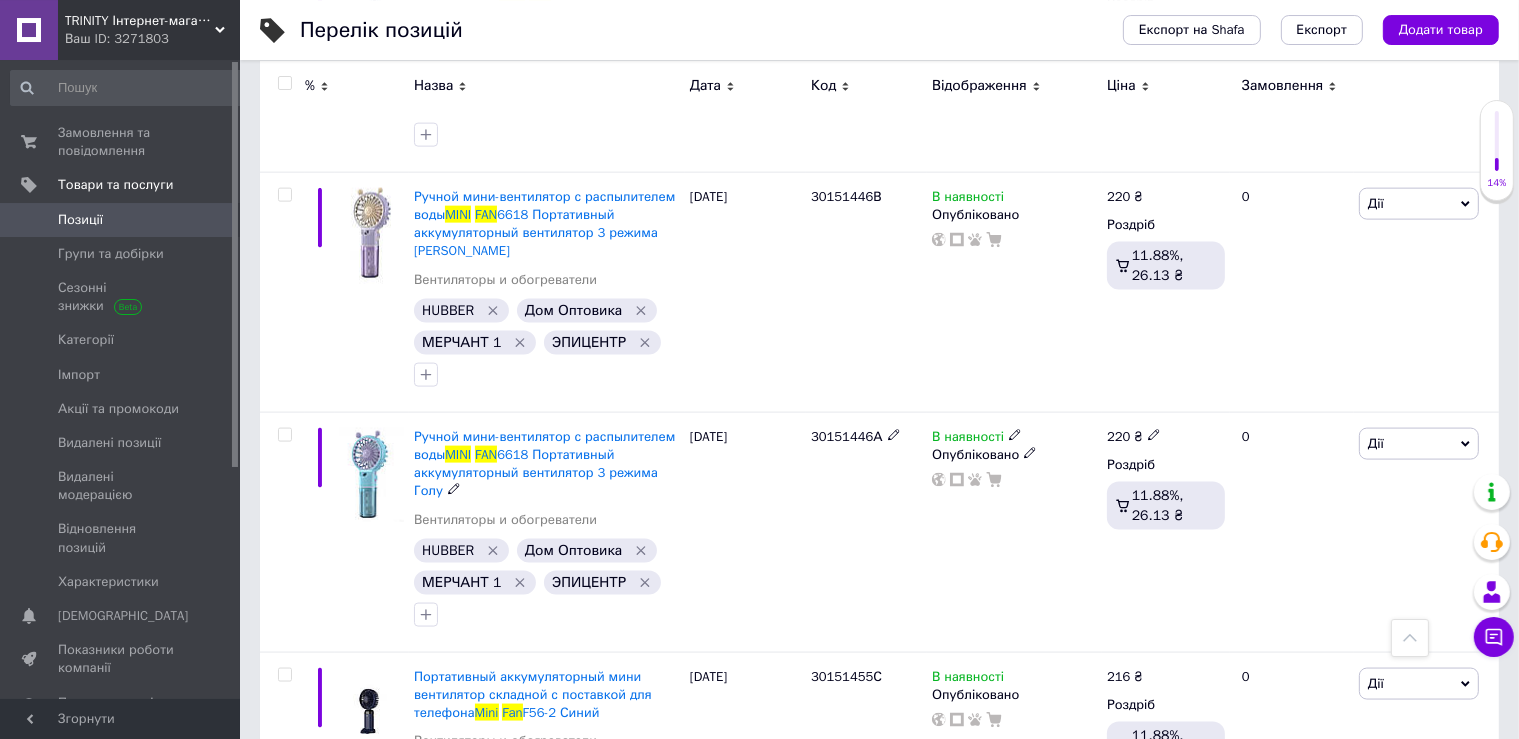 scroll, scrollTop: 2657, scrollLeft: 0, axis: vertical 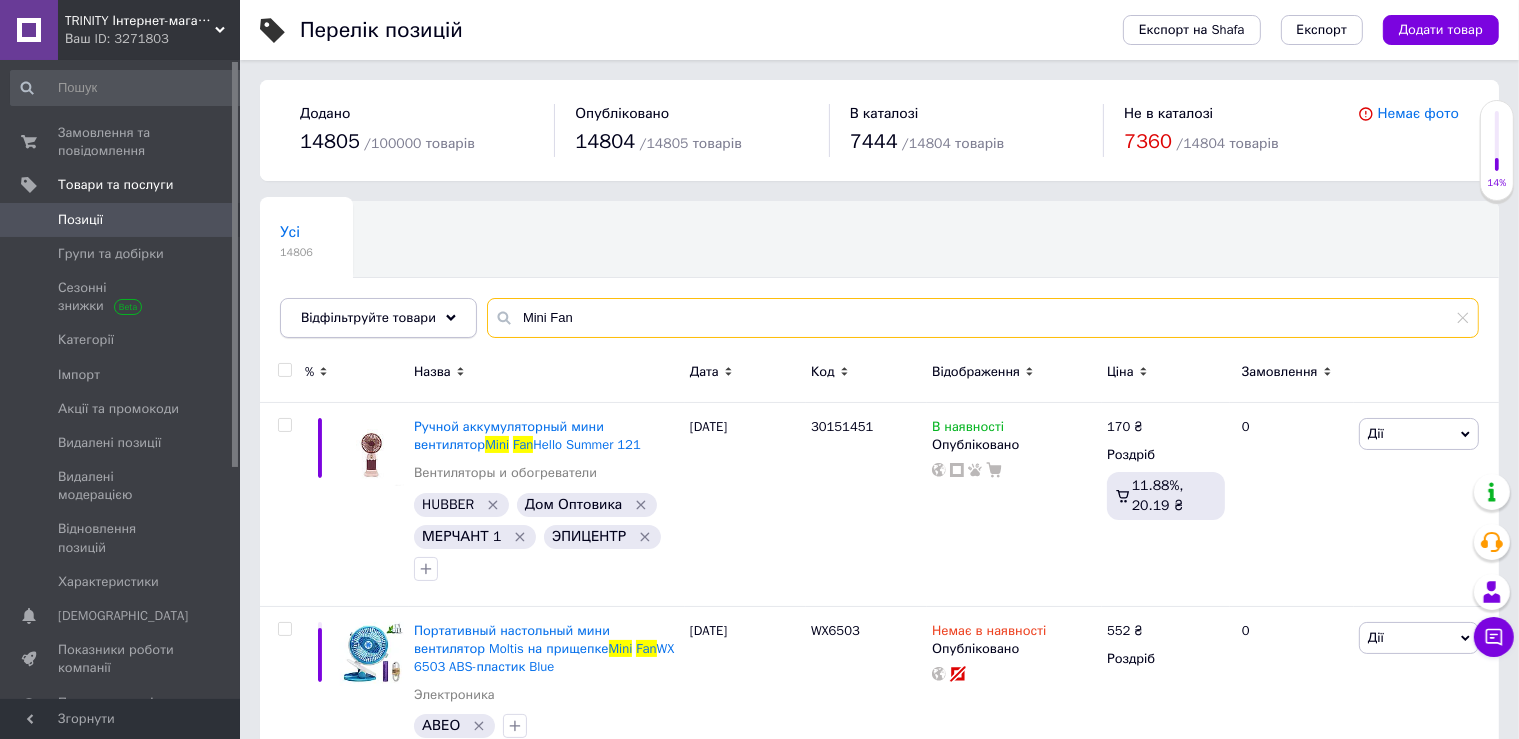 drag, startPoint x: 580, startPoint y: 322, endPoint x: 456, endPoint y: 326, distance: 124.0645 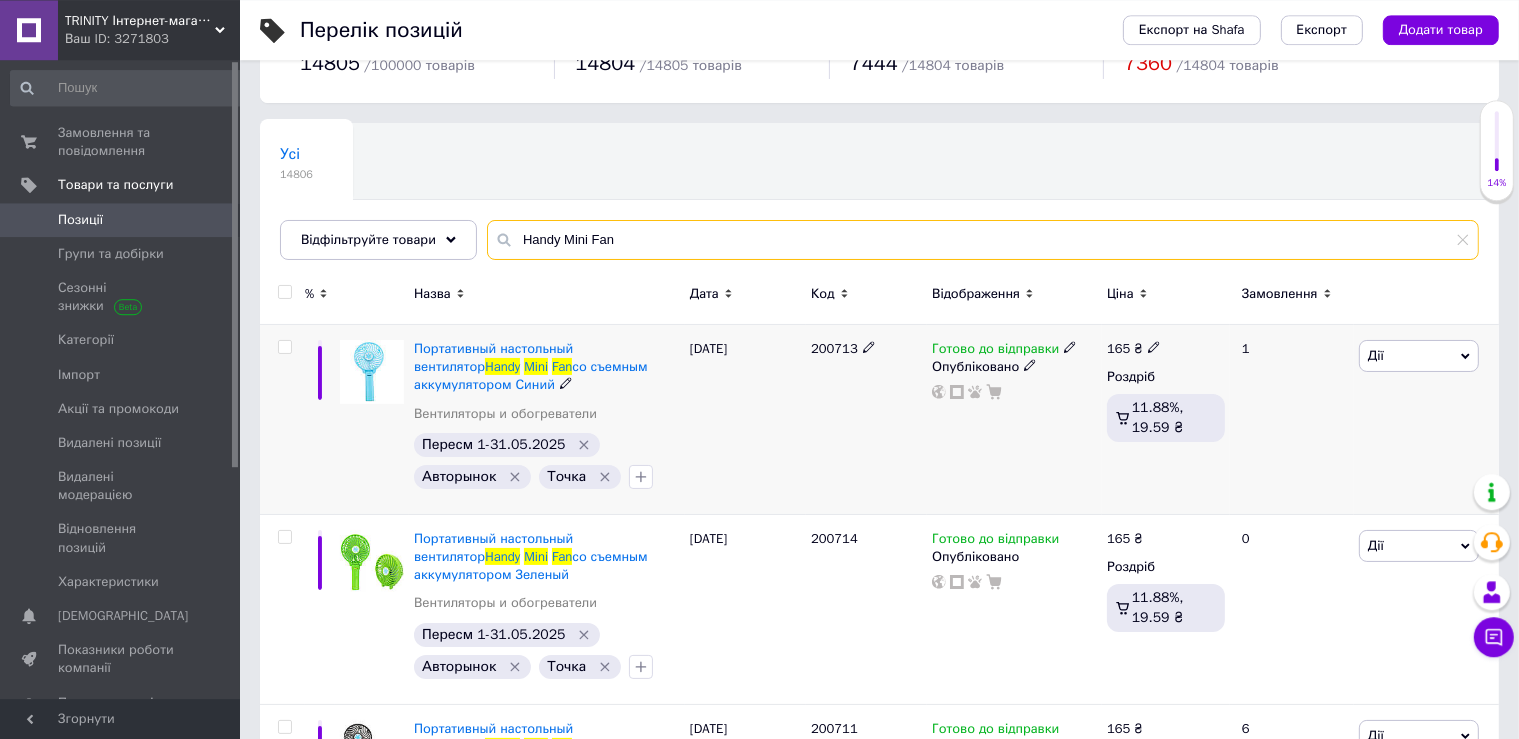 scroll, scrollTop: 105, scrollLeft: 0, axis: vertical 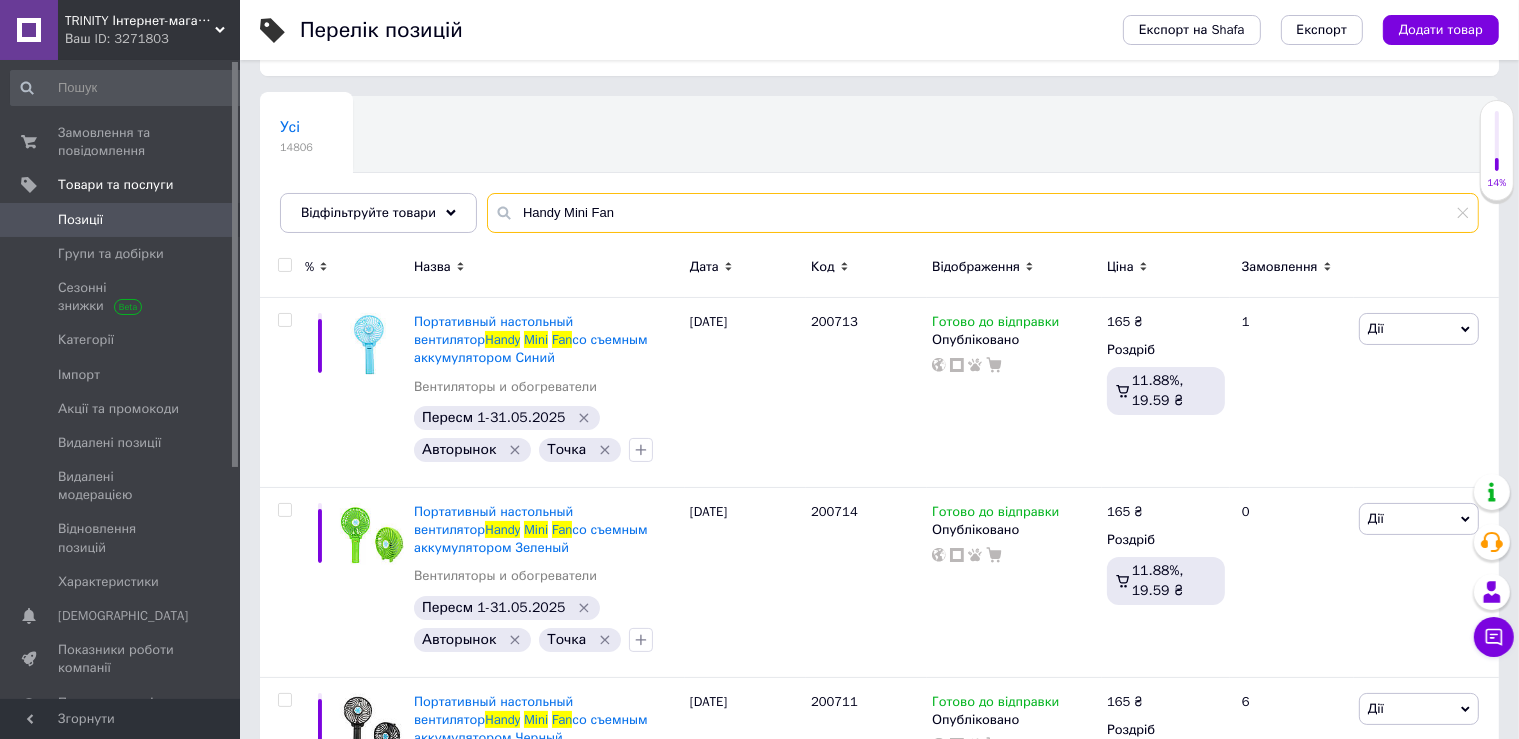 type on "Handy Mini Fan" 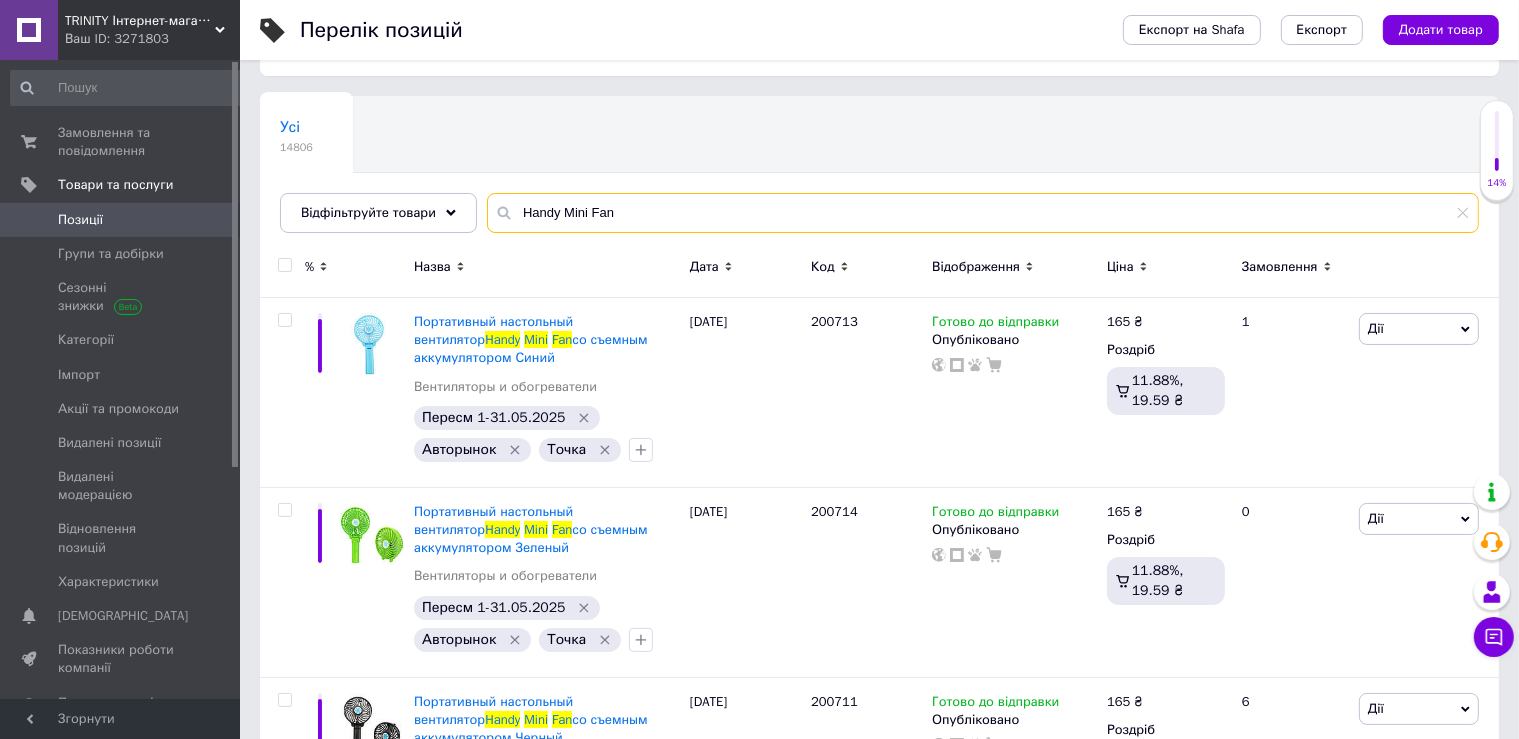 drag, startPoint x: 551, startPoint y: 211, endPoint x: 512, endPoint y: 210, distance: 39.012817 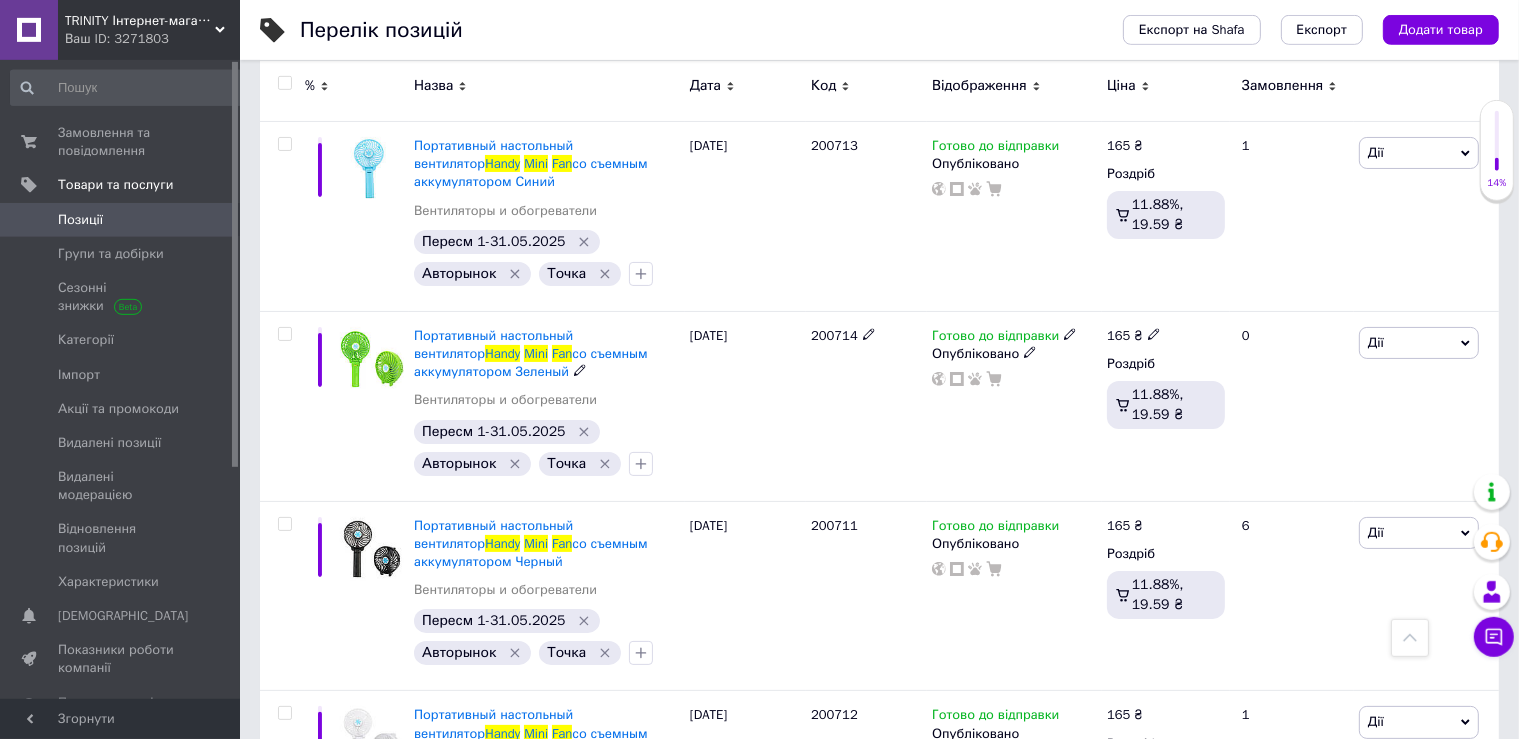scroll, scrollTop: 70, scrollLeft: 0, axis: vertical 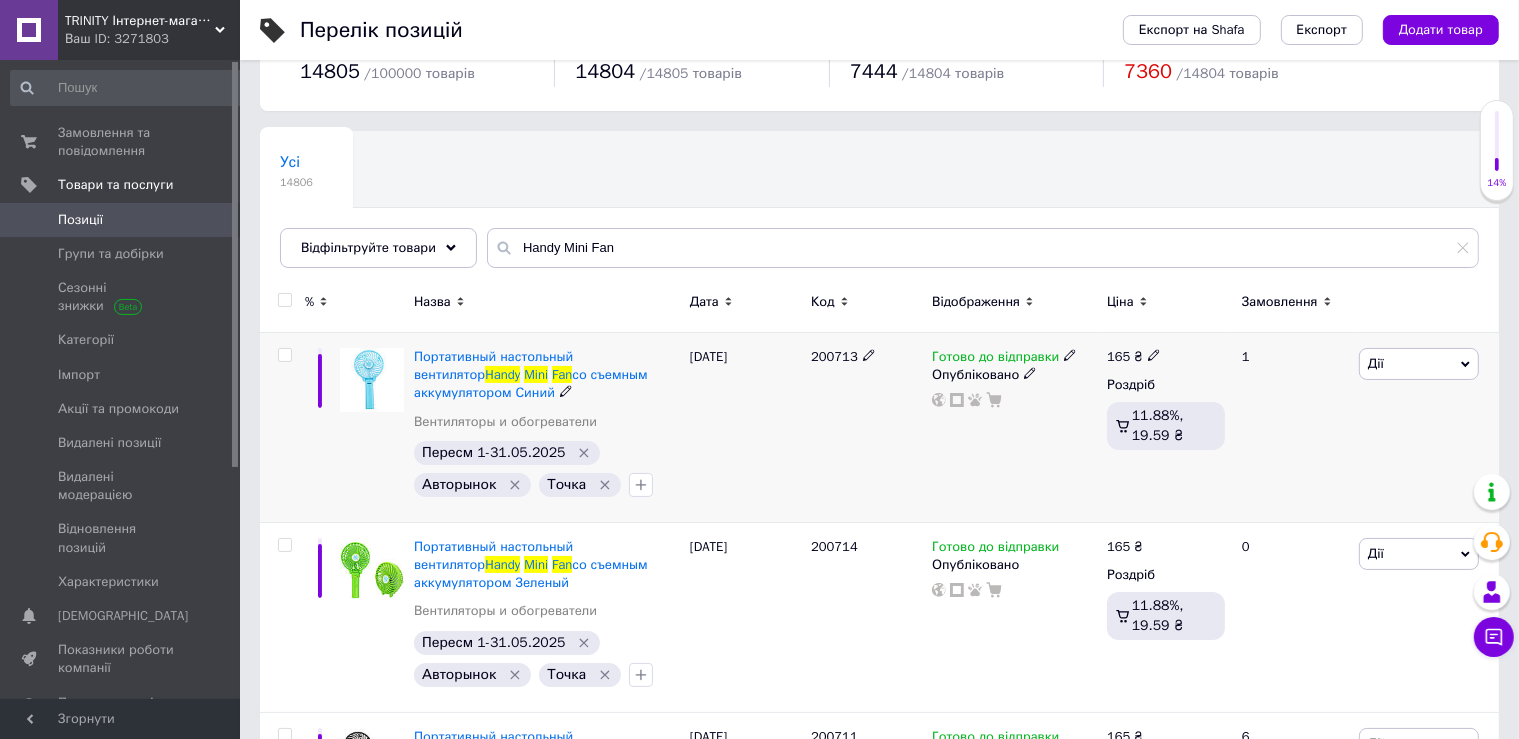 click on "Дії" at bounding box center (1419, 364) 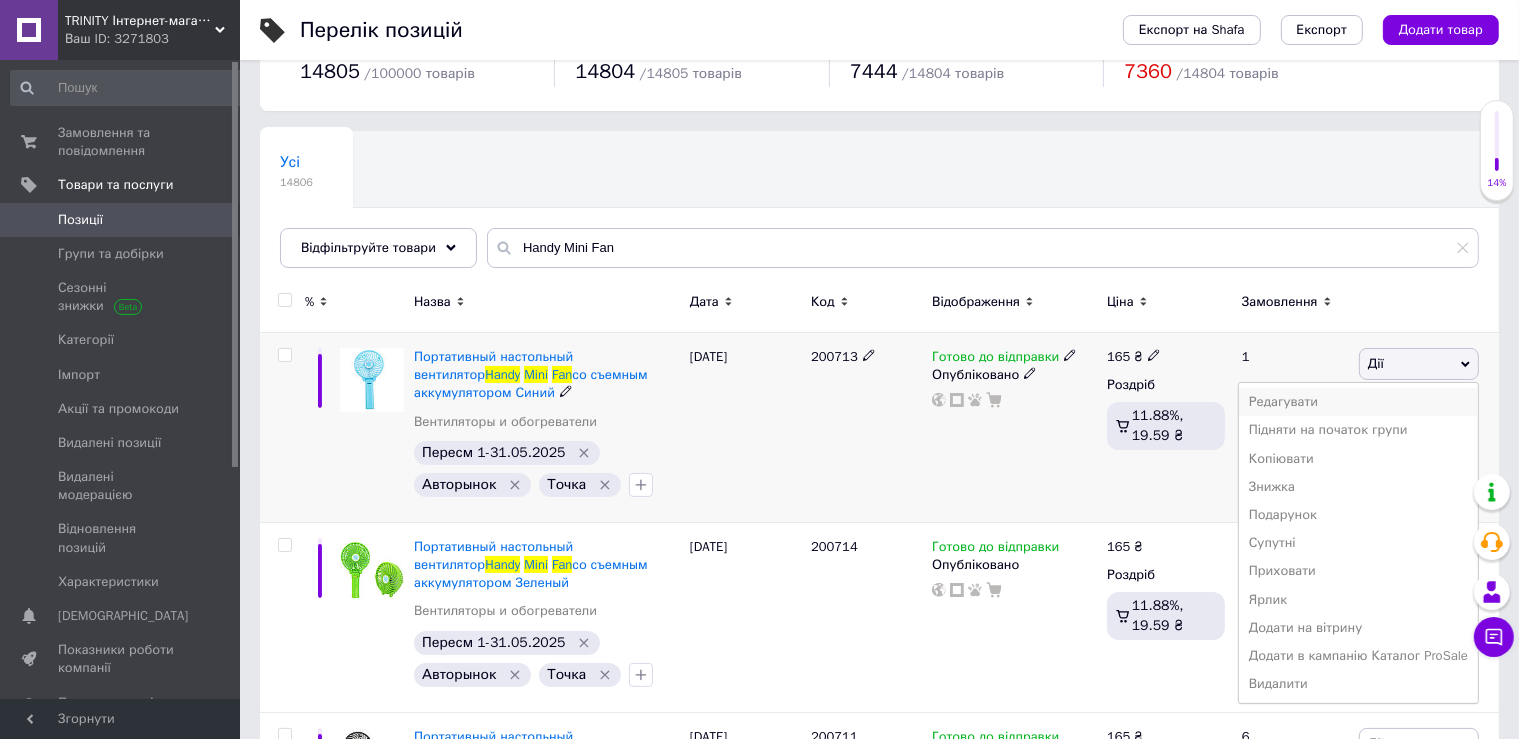 click on "Редагувати" at bounding box center (1358, 402) 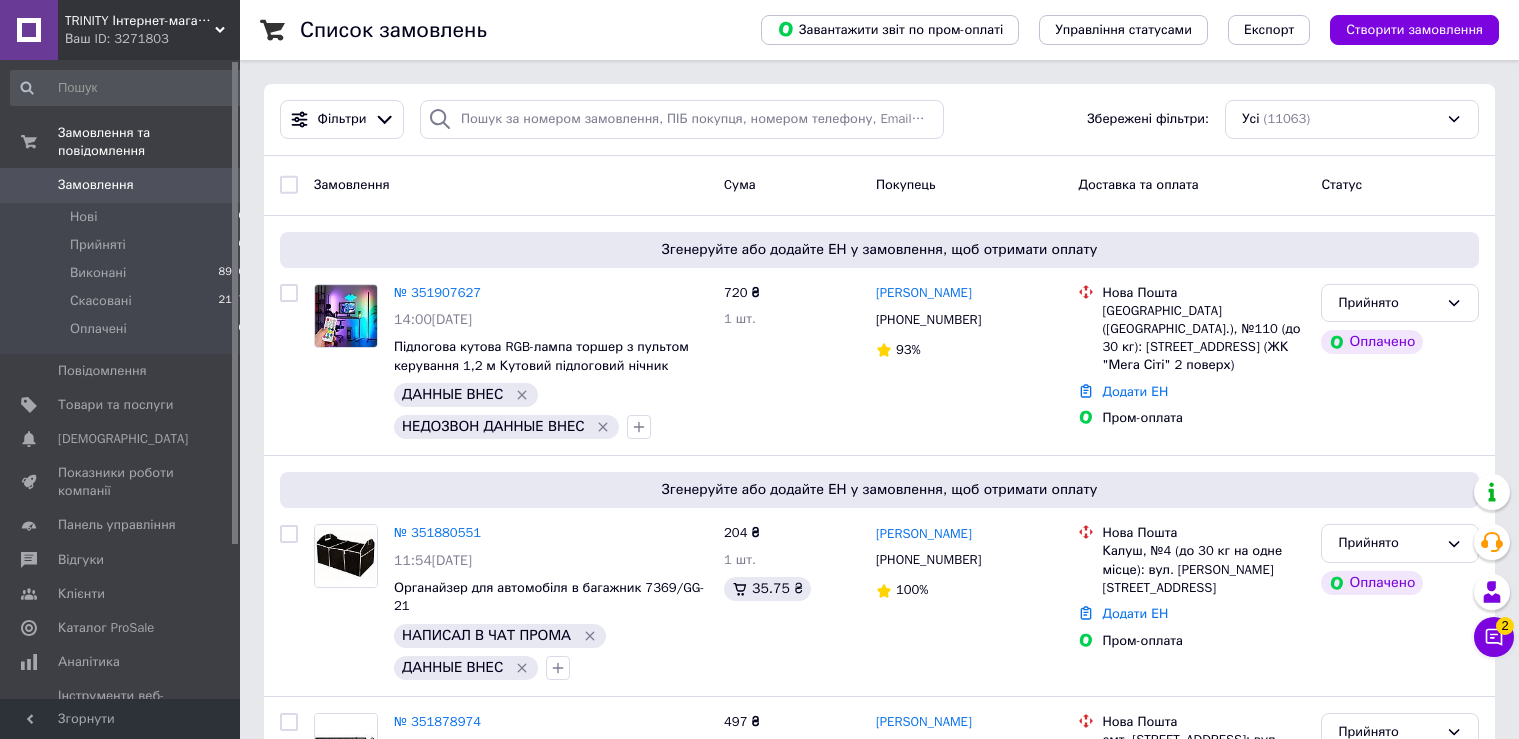 scroll, scrollTop: 0, scrollLeft: 0, axis: both 